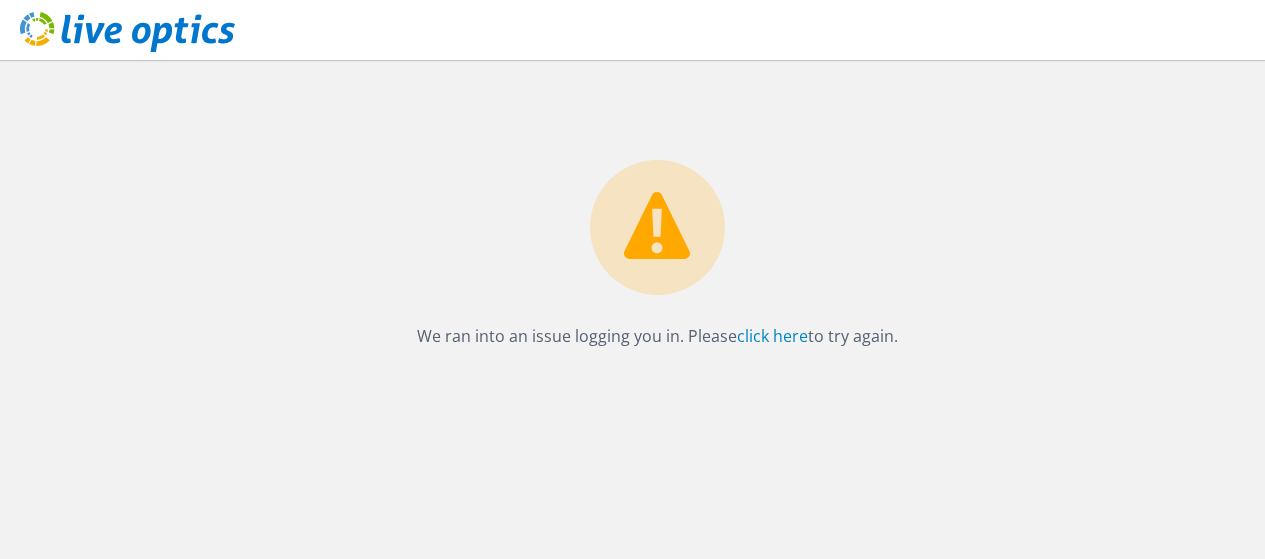 scroll, scrollTop: 0, scrollLeft: 0, axis: both 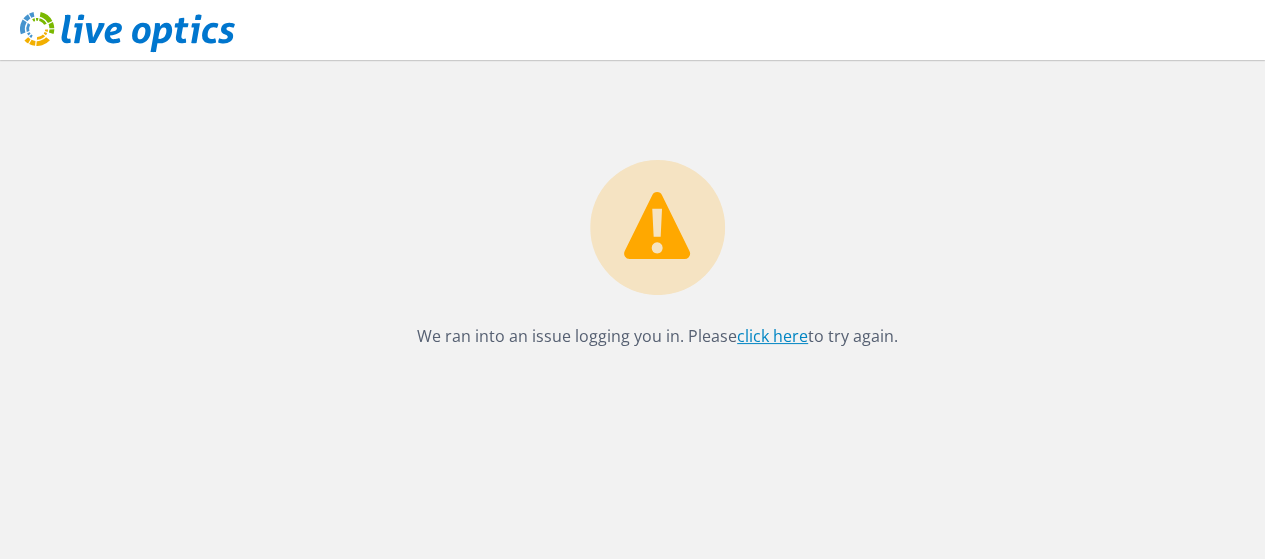 click on "click here" at bounding box center (772, 336) 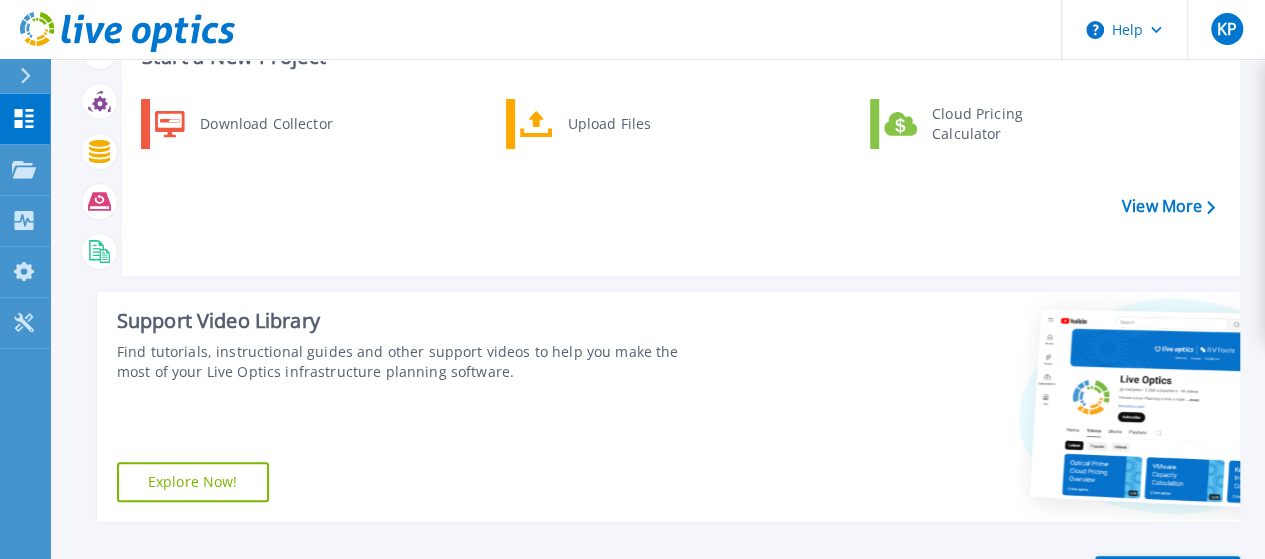scroll, scrollTop: 0, scrollLeft: 0, axis: both 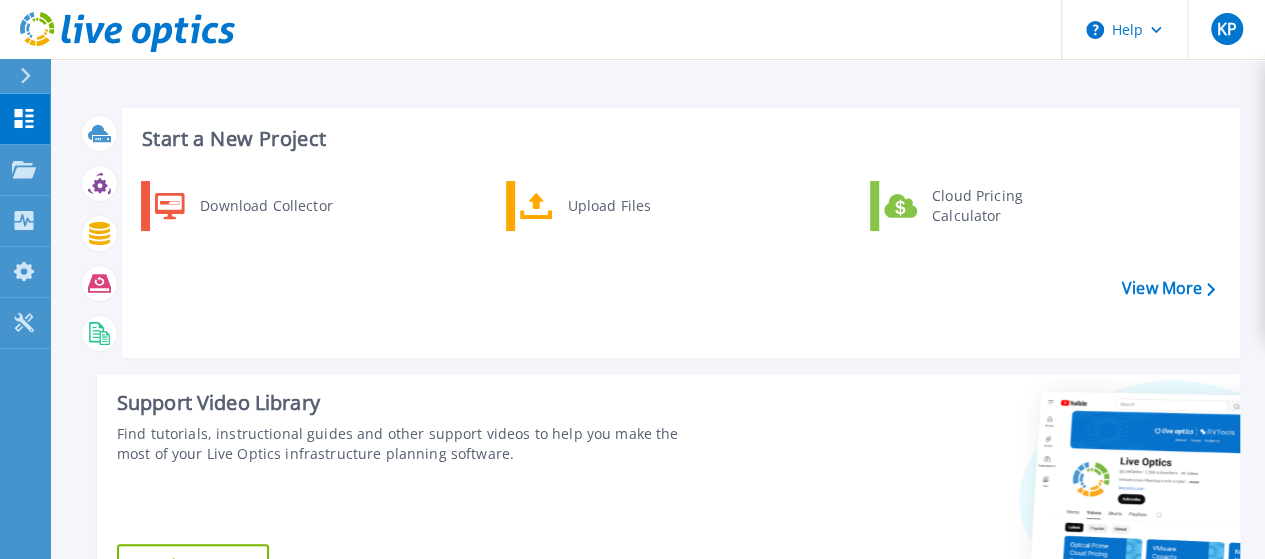 click 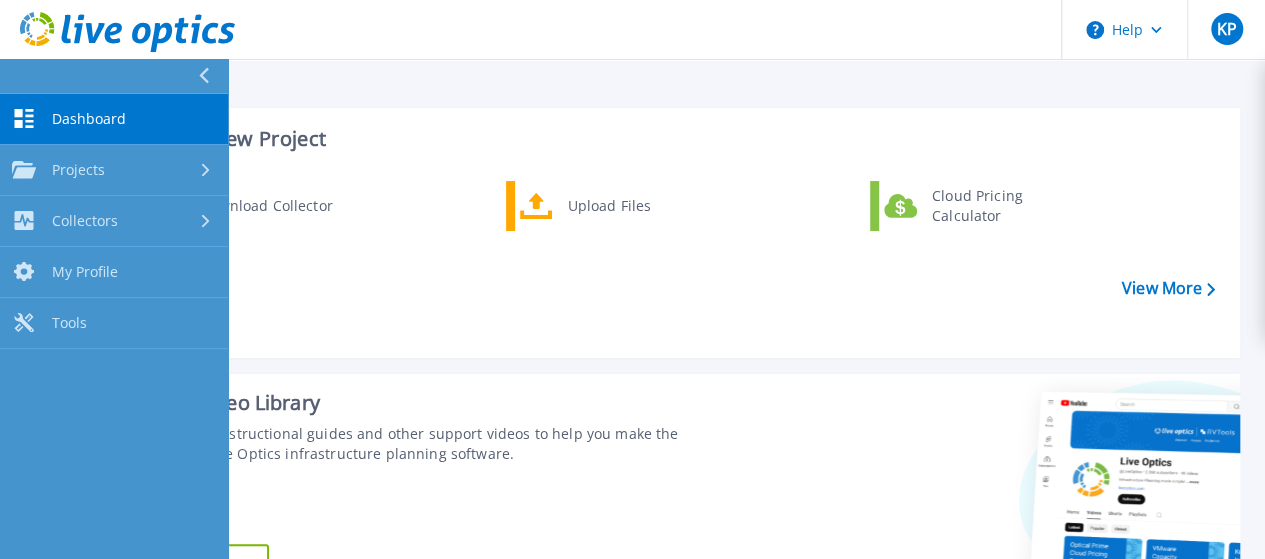 click on "Dashboard" at bounding box center (89, 119) 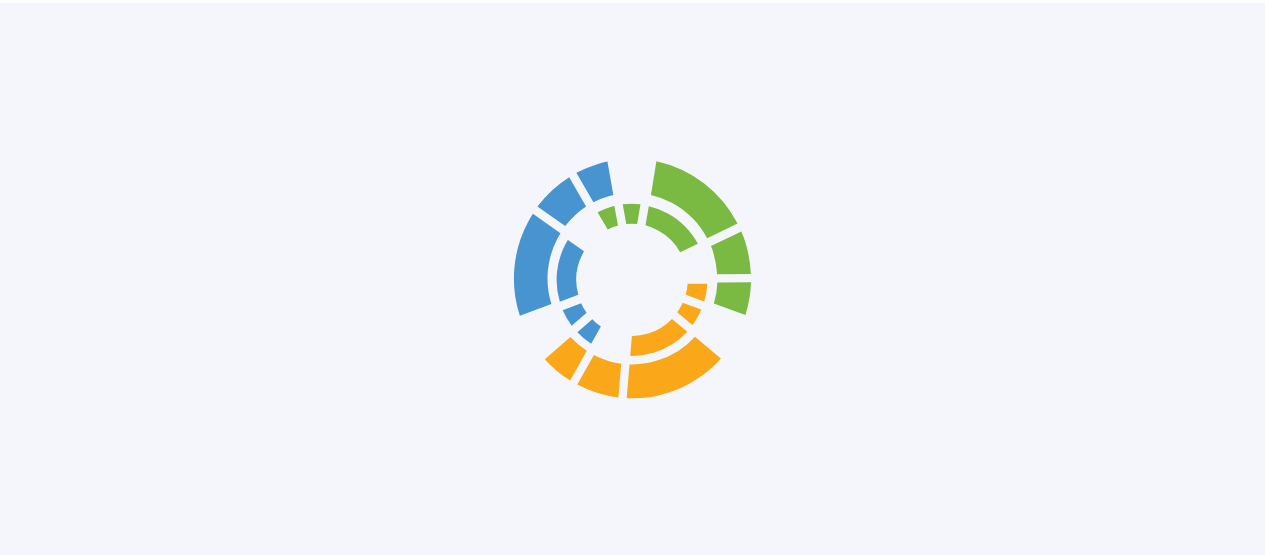 scroll, scrollTop: 0, scrollLeft: 0, axis: both 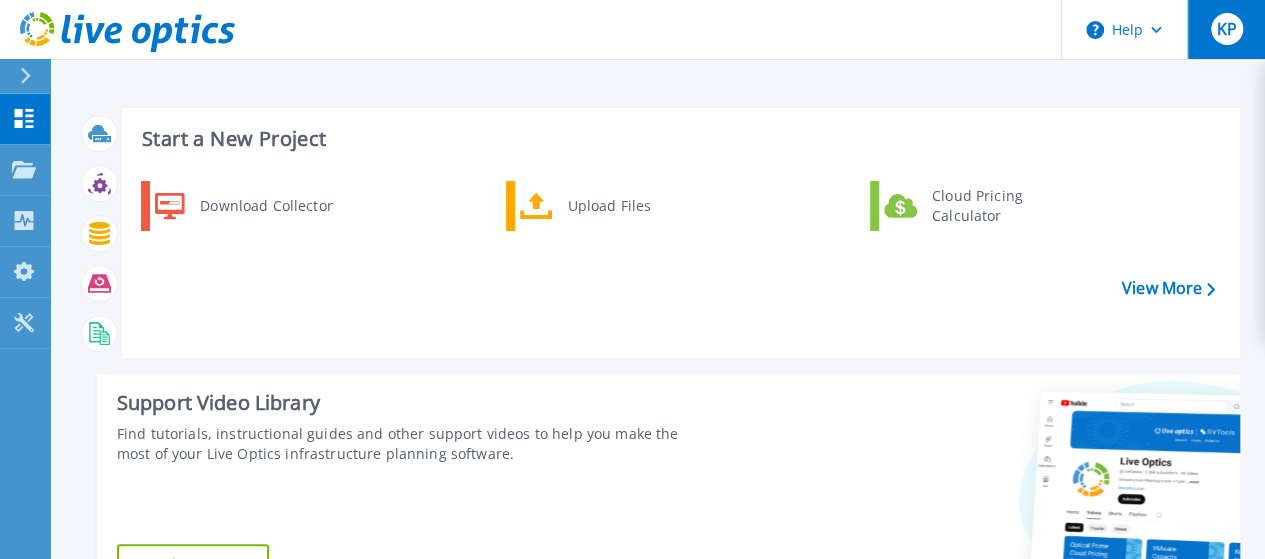 click on "KP" at bounding box center [1226, 29] 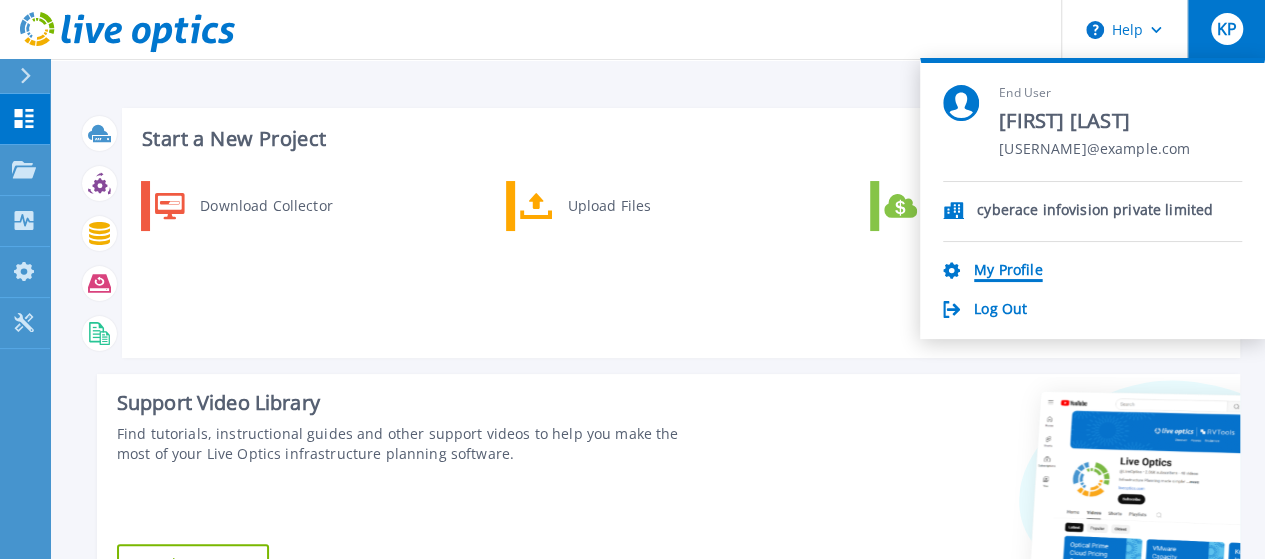 click on "My Profile" at bounding box center (1008, 271) 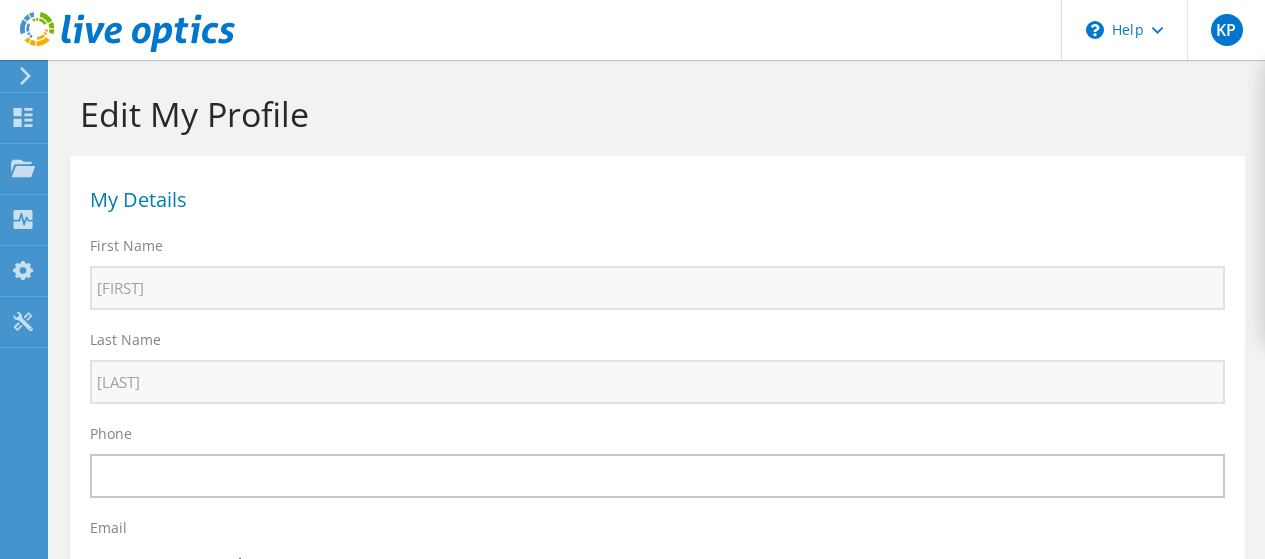 select on "101" 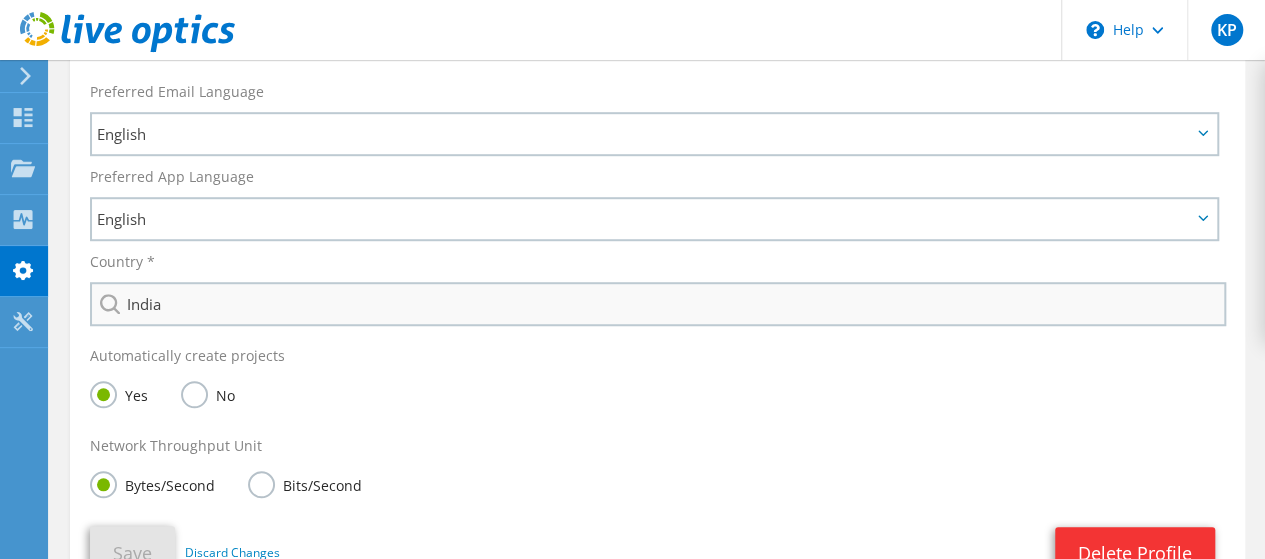 scroll, scrollTop: 0, scrollLeft: 0, axis: both 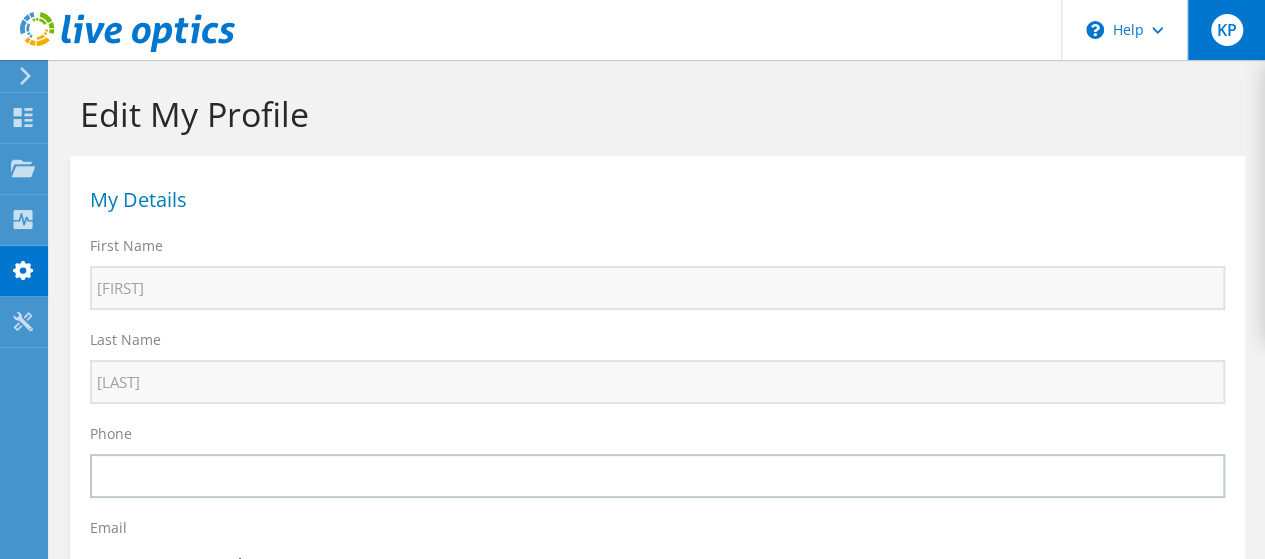 click on "KP" at bounding box center (1227, 30) 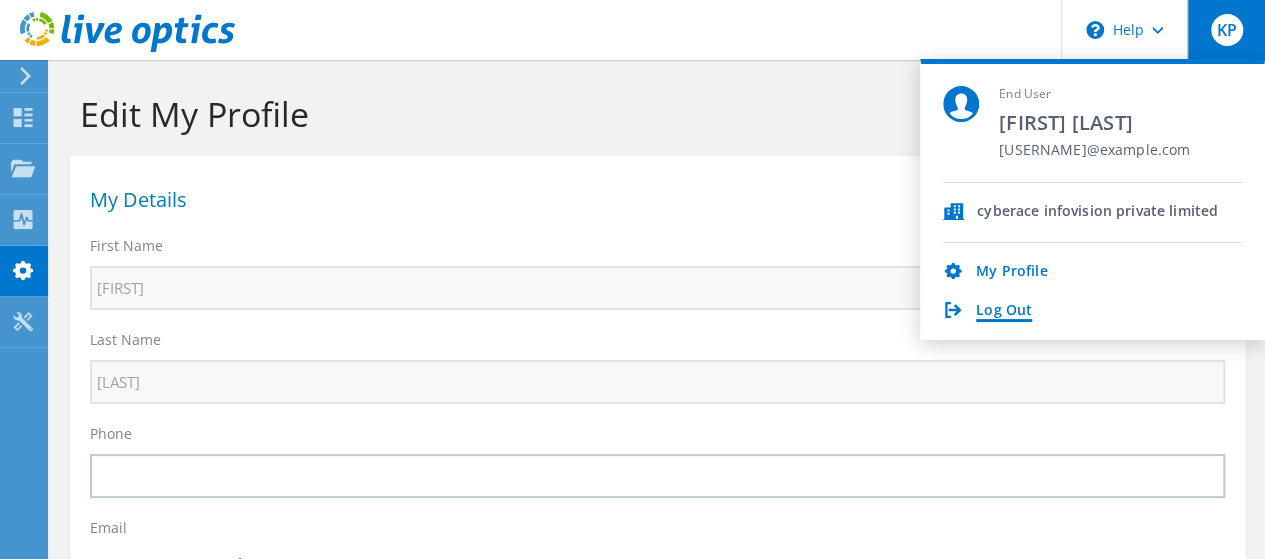 click on "Log Out" at bounding box center (1004, 311) 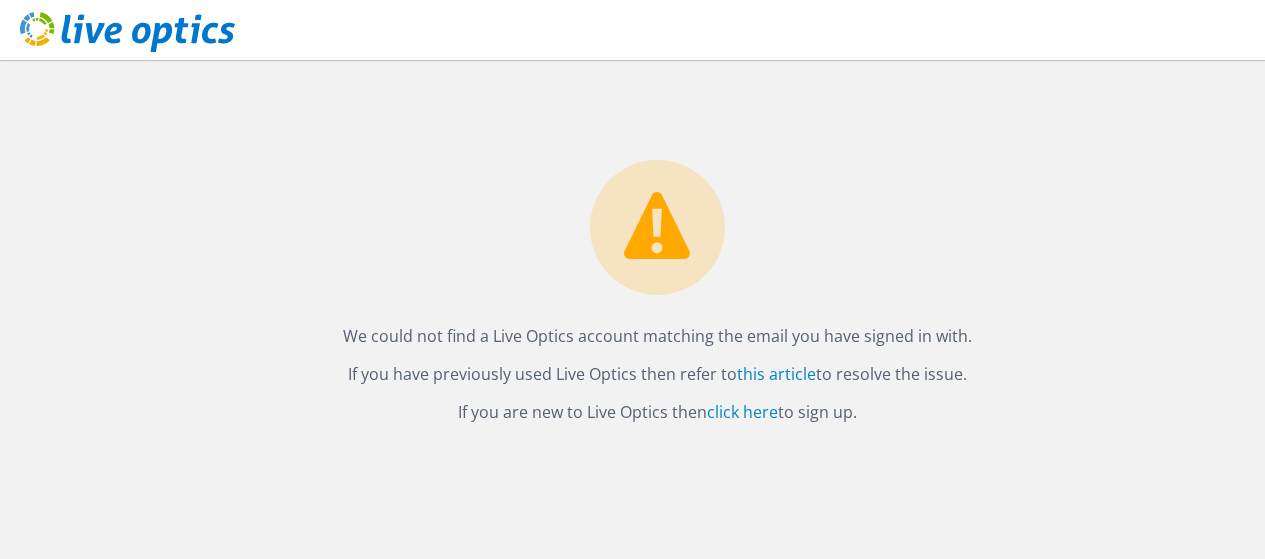scroll, scrollTop: 0, scrollLeft: 0, axis: both 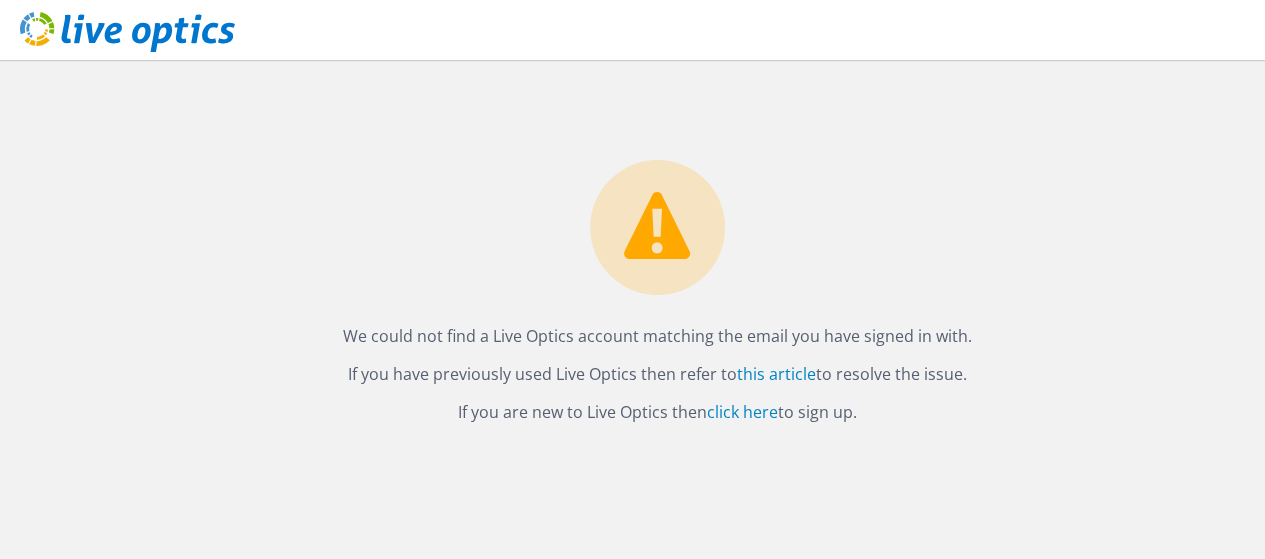 drag, startPoint x: 344, startPoint y: 329, endPoint x: 977, endPoint y: 463, distance: 647.02783 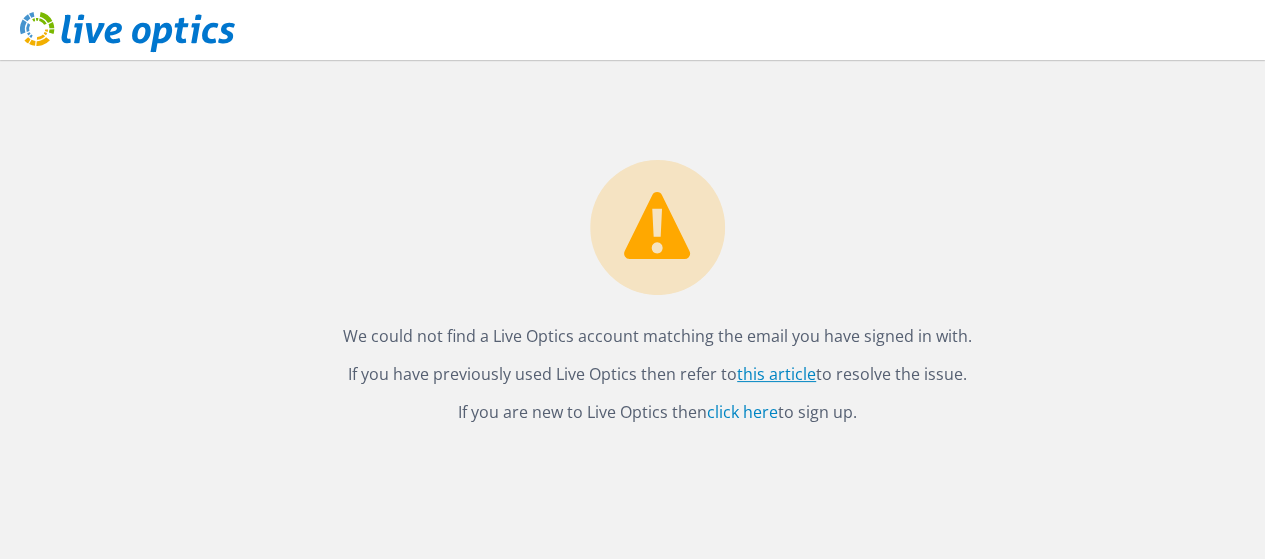click on "this article" at bounding box center (776, 374) 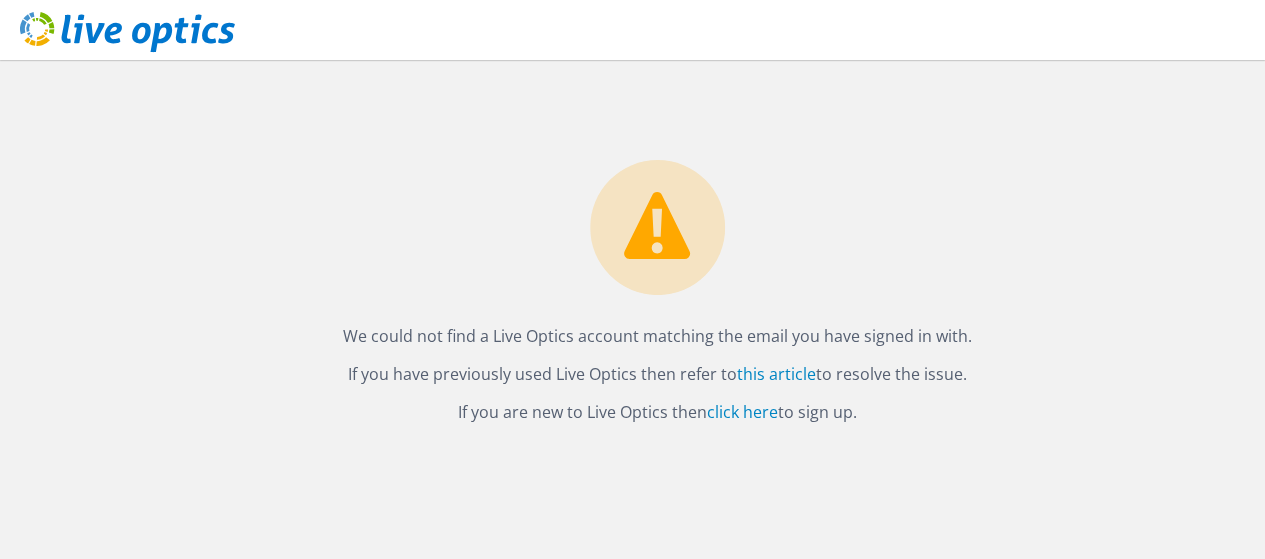click on "We could not find a Live Optics account matching the email you have signed in with.
If you have previously used Live Optics then refer to  this article  to resolve the issue.
If you are new to Live Optics then  click here  to sign up." at bounding box center (657, 243) 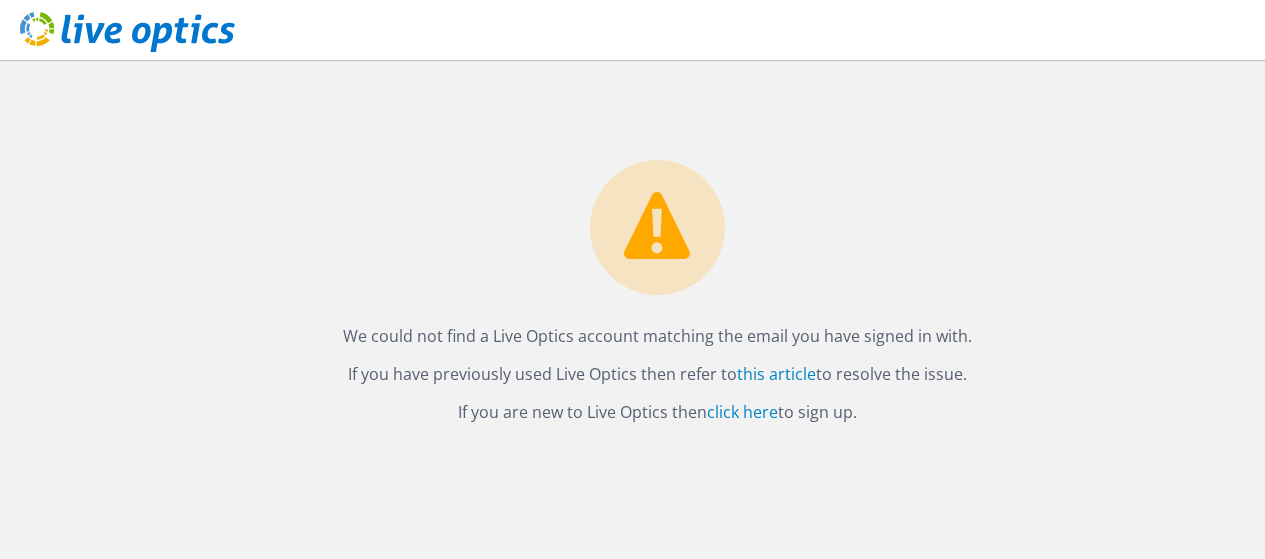 scroll, scrollTop: 0, scrollLeft: 0, axis: both 